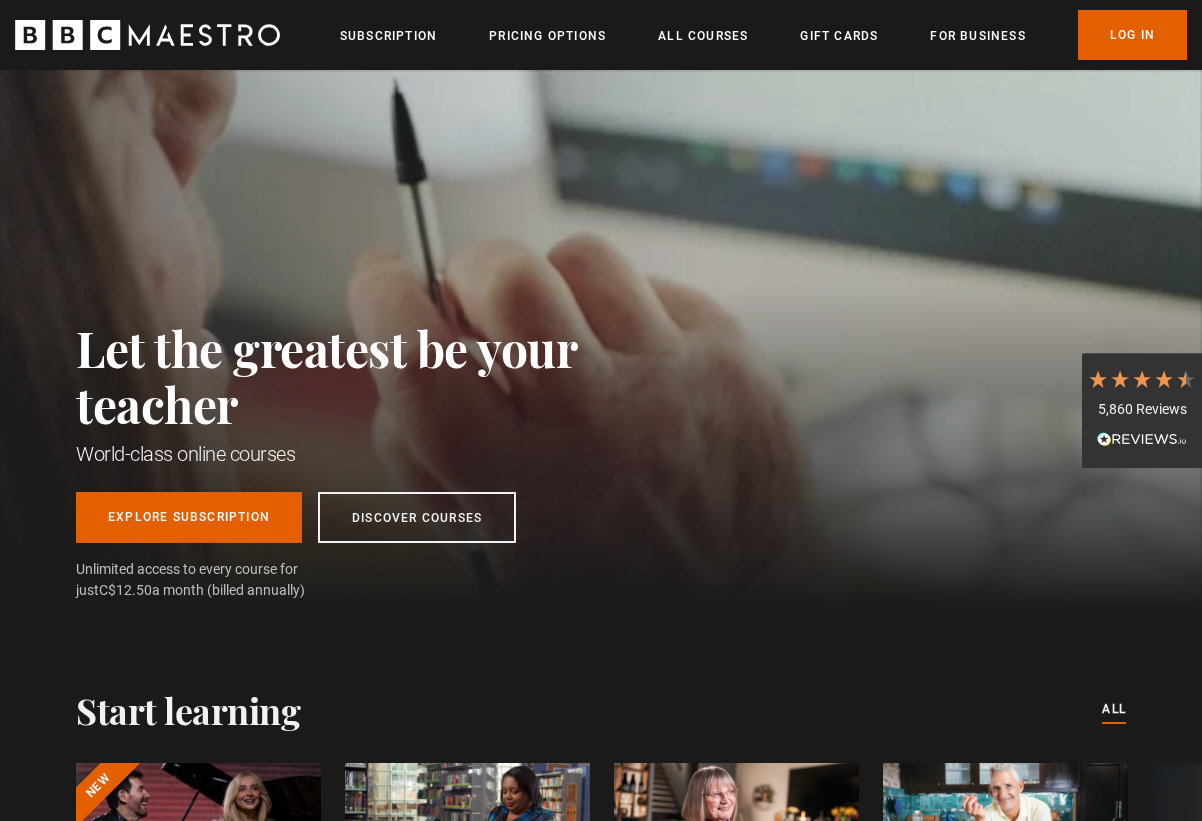 scroll, scrollTop: 0, scrollLeft: 0, axis: both 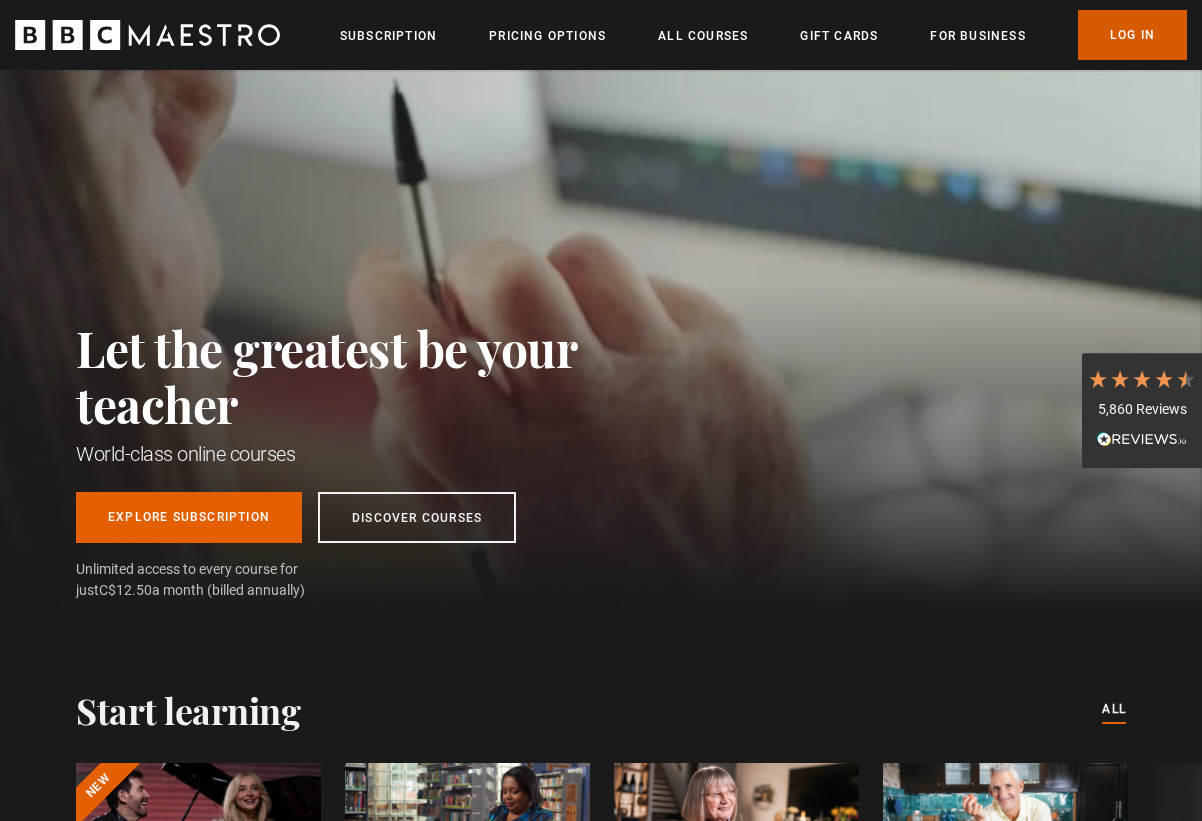 click on "Log In" at bounding box center (1132, 35) 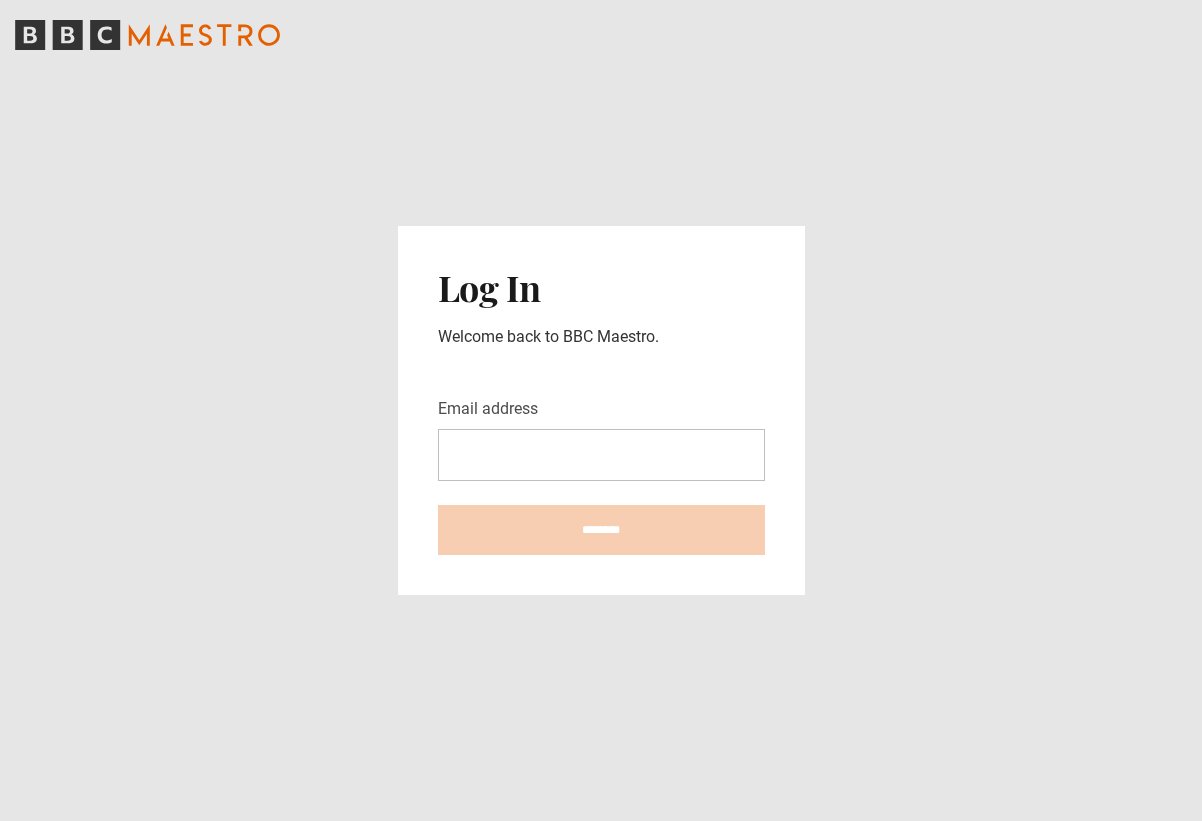 scroll, scrollTop: 0, scrollLeft: 0, axis: both 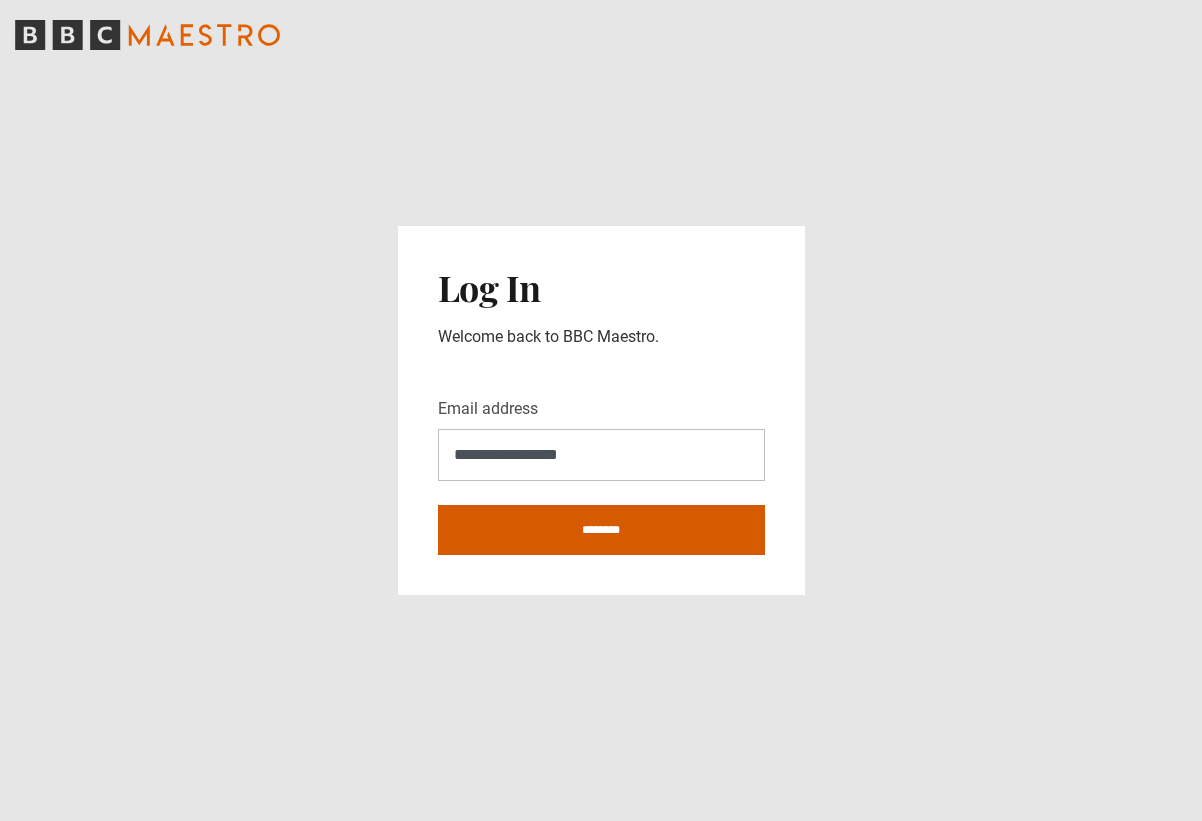 click on "********" at bounding box center (601, 530) 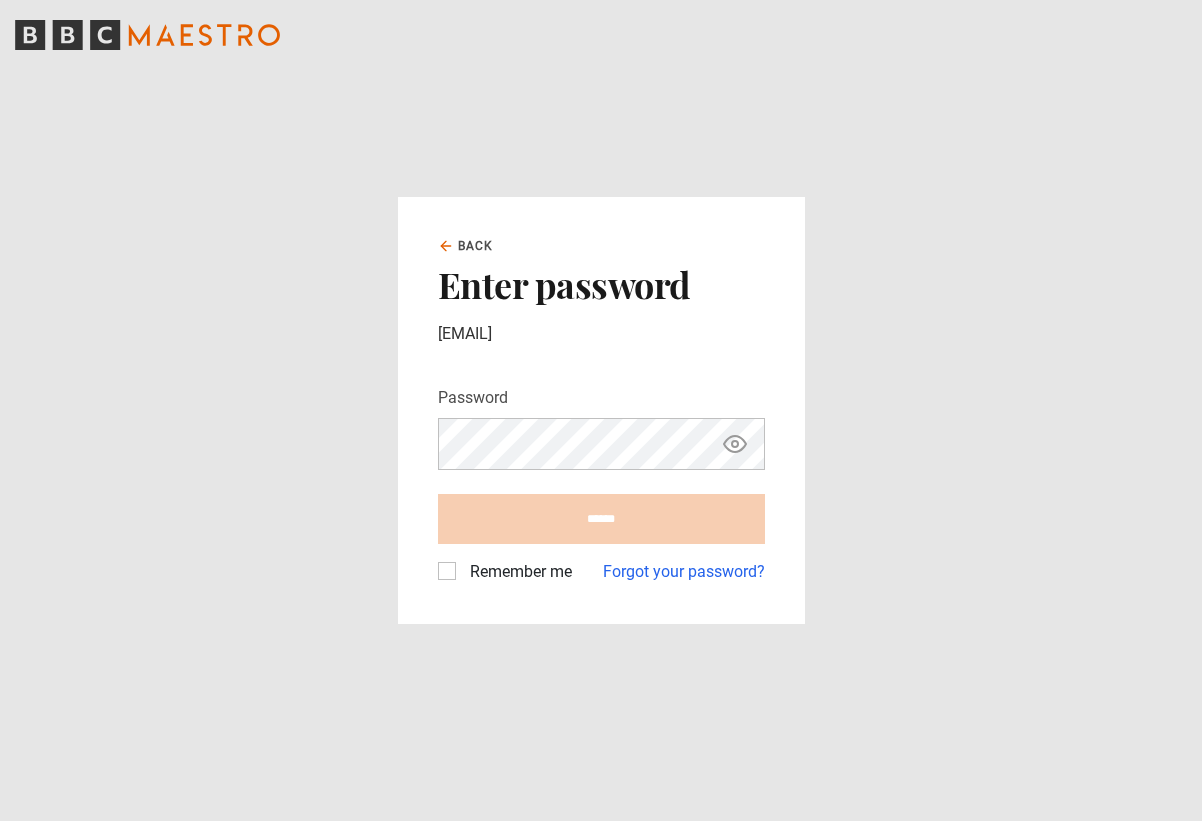 scroll, scrollTop: 0, scrollLeft: 0, axis: both 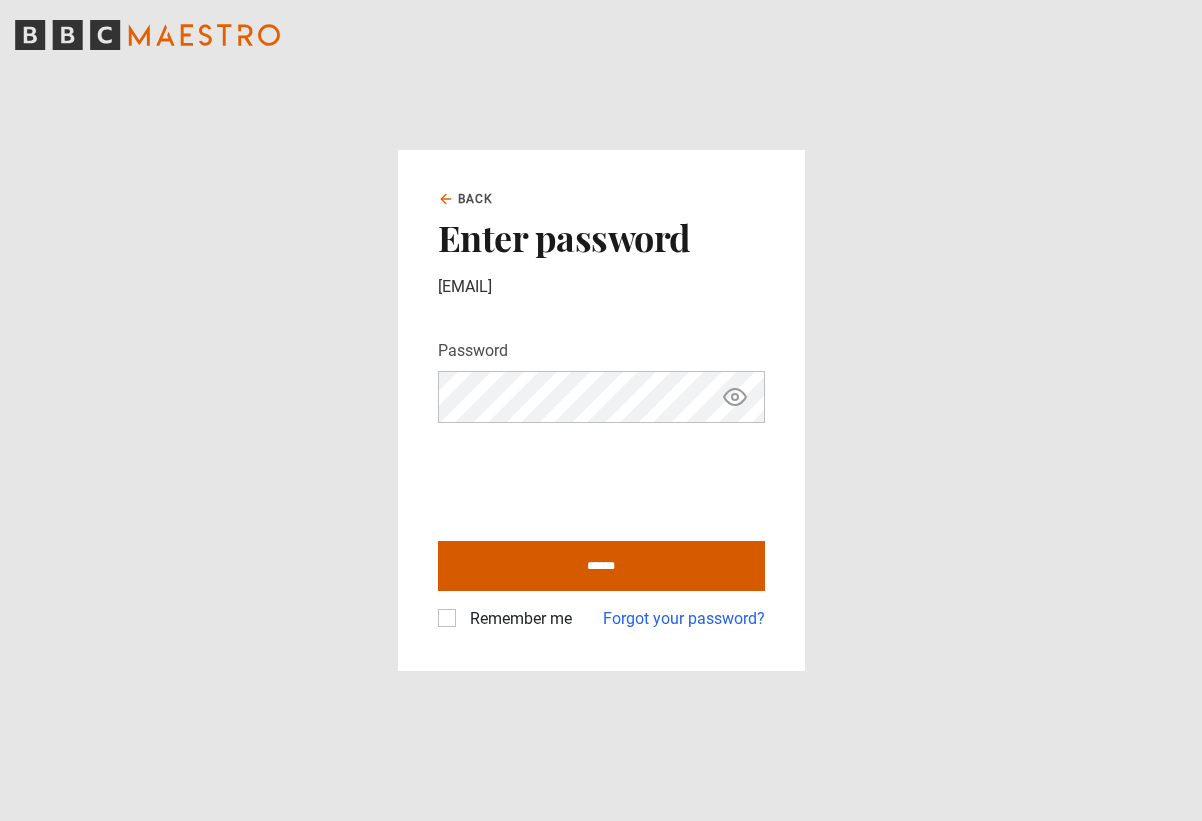 drag, startPoint x: 551, startPoint y: 556, endPoint x: 537, endPoint y: 662, distance: 106.92053 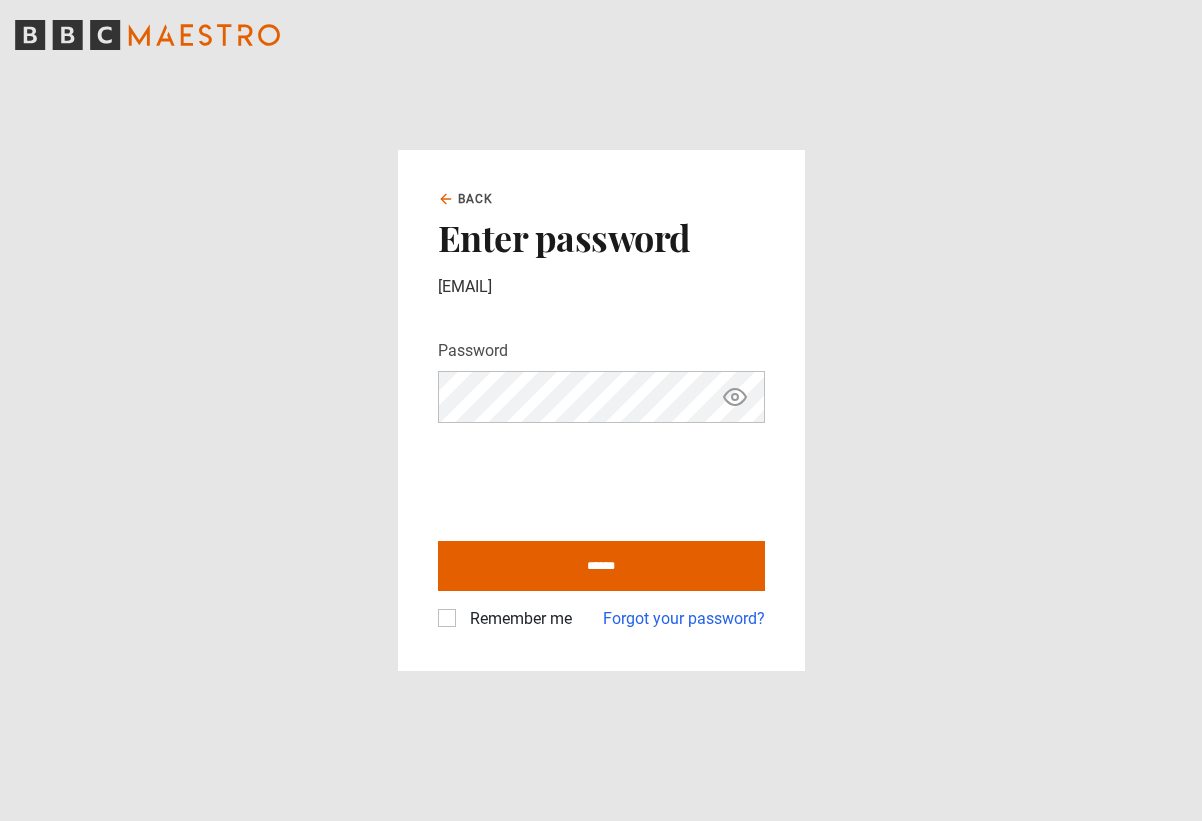 click on "Remember me" at bounding box center (517, 619) 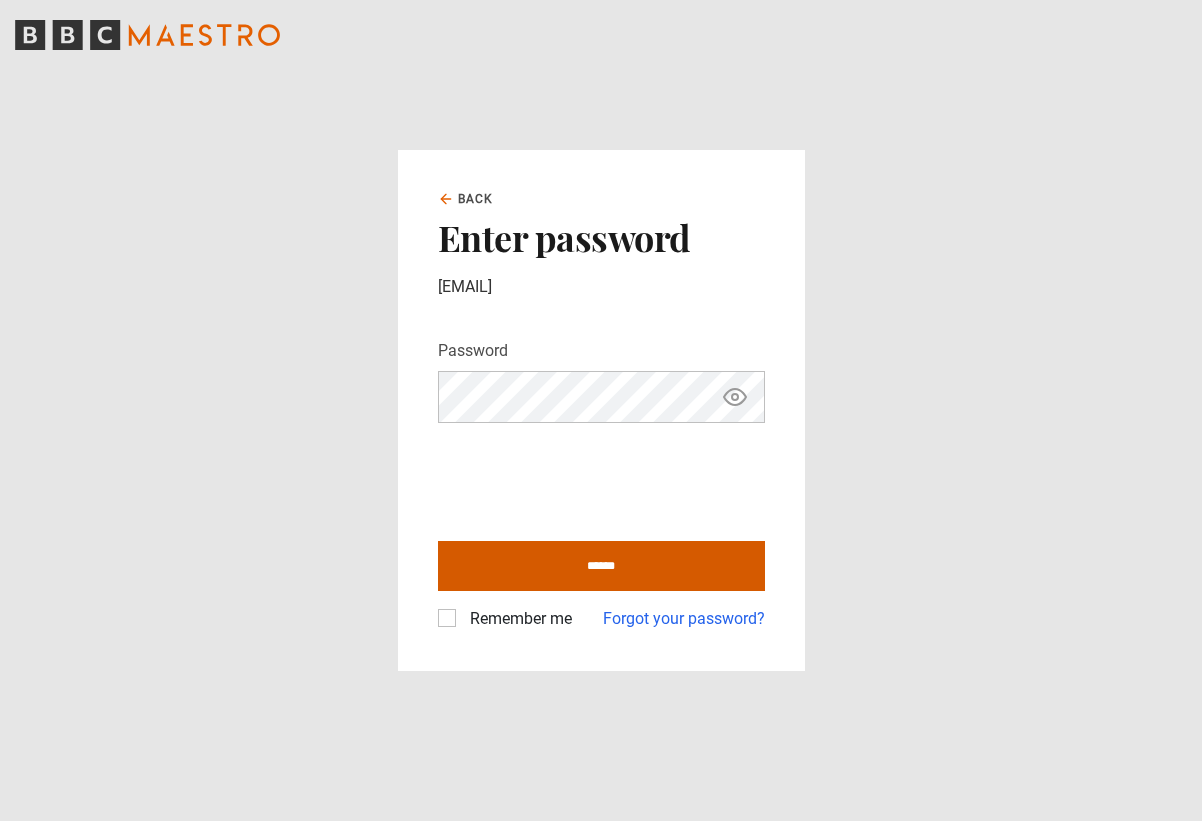 click on "******" at bounding box center [601, 566] 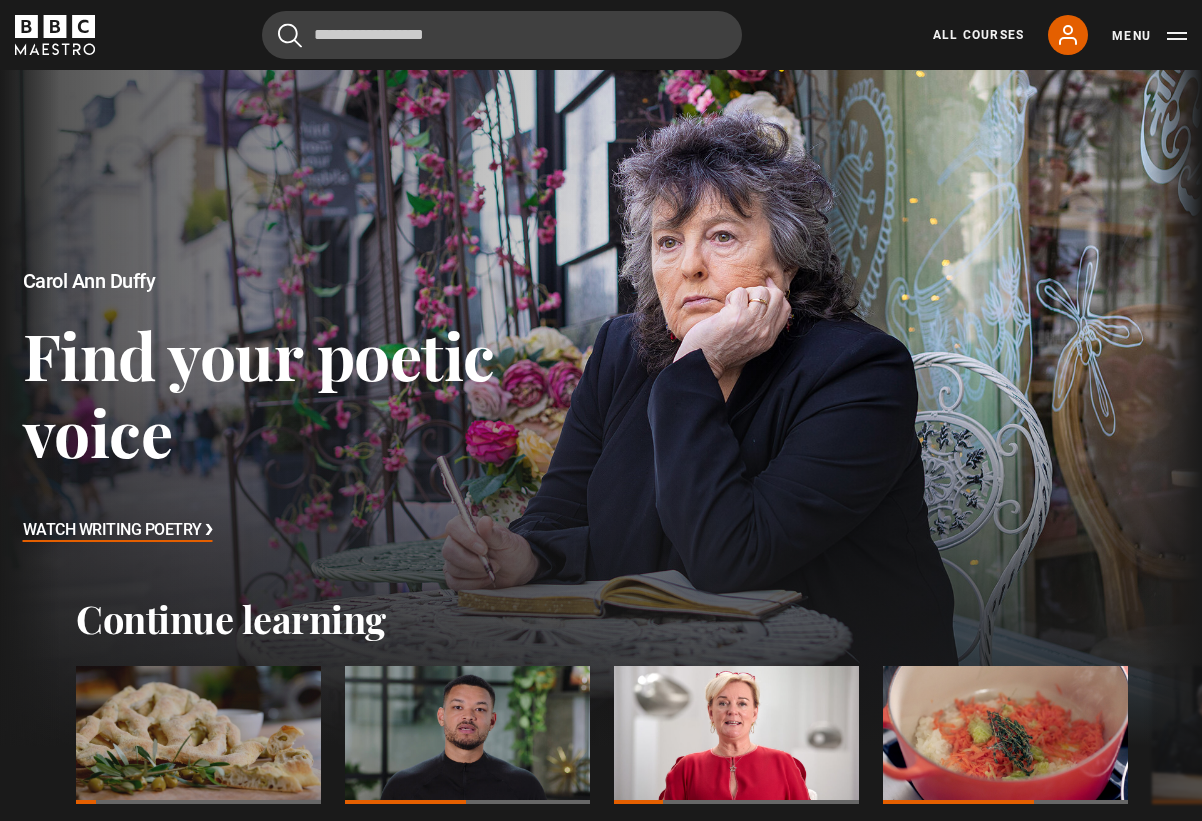 scroll, scrollTop: 0, scrollLeft: 0, axis: both 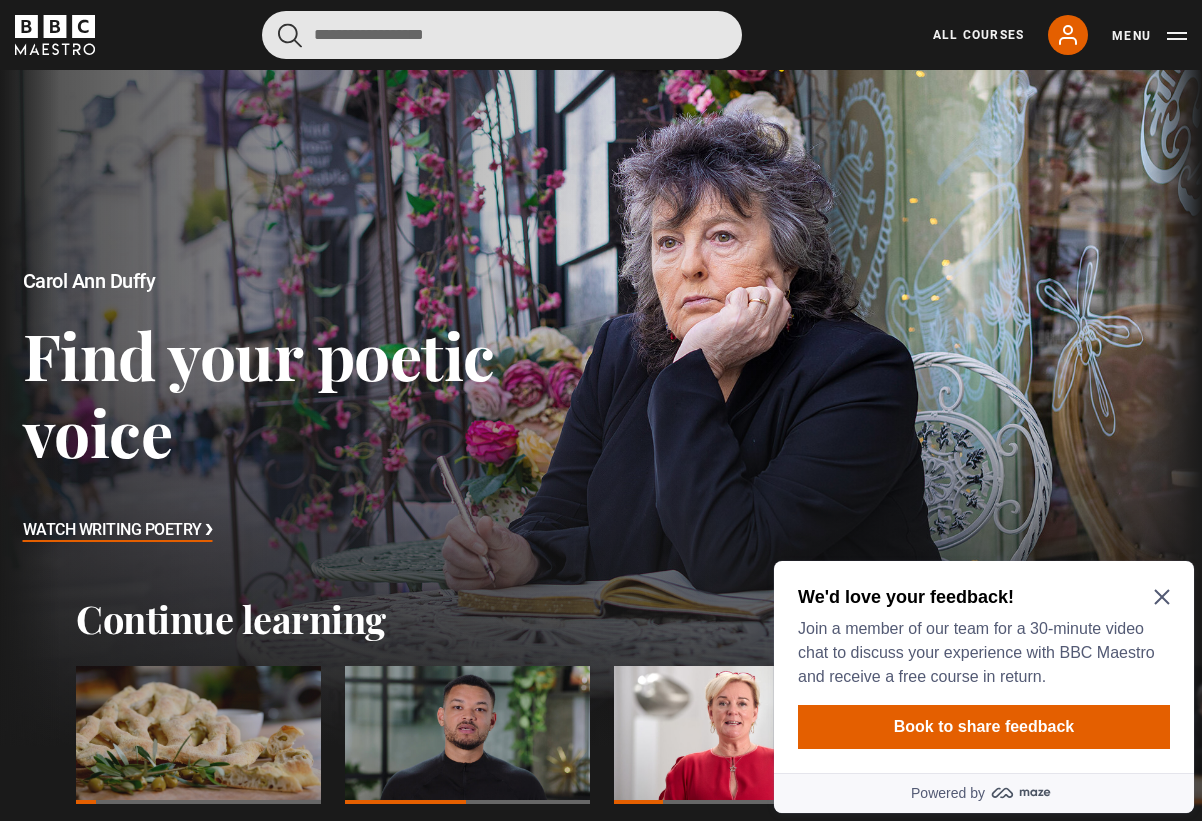 click at bounding box center (502, 35) 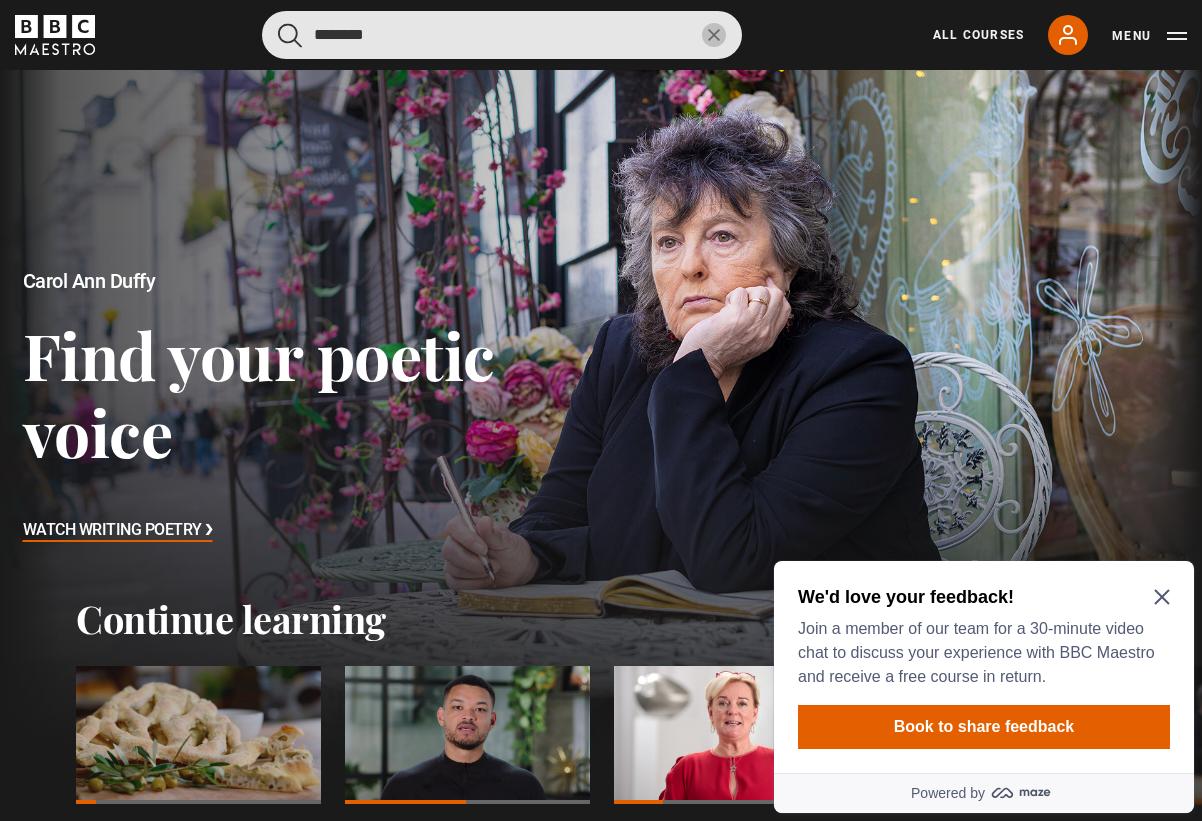 type on "********" 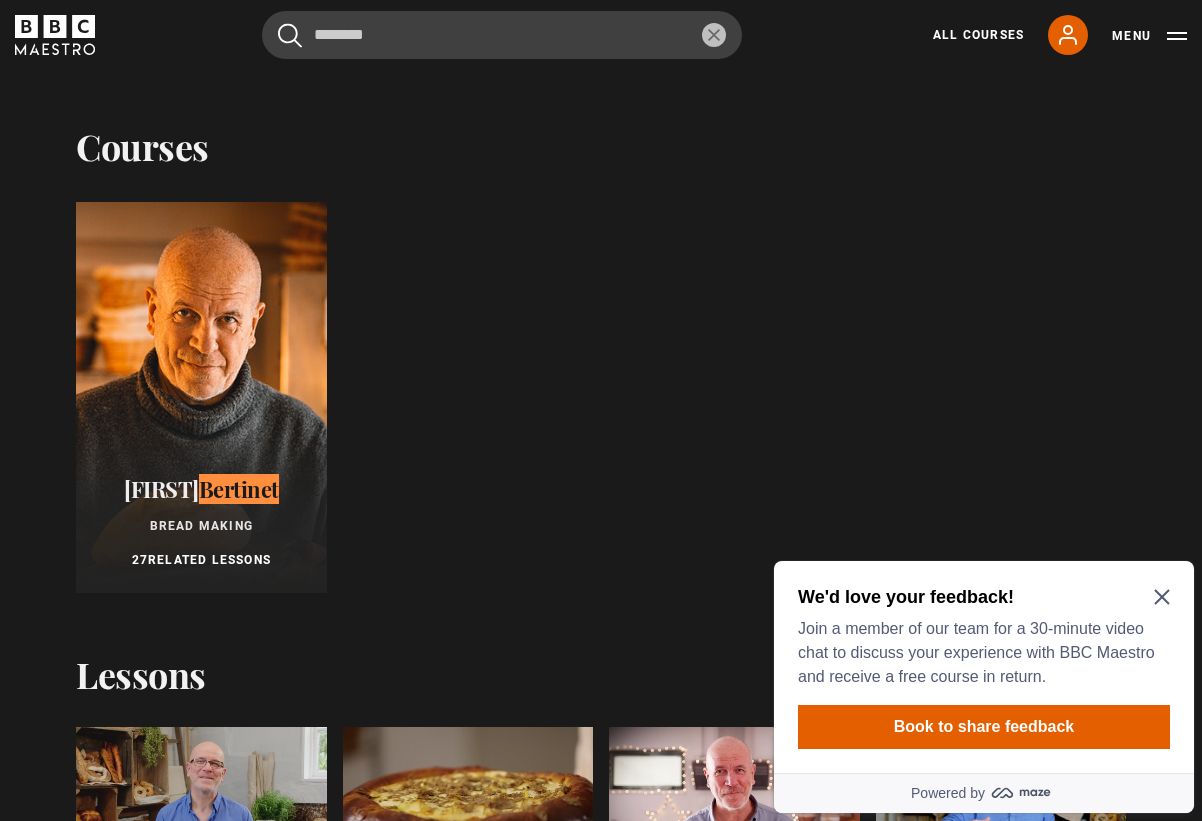 click at bounding box center [201, 397] 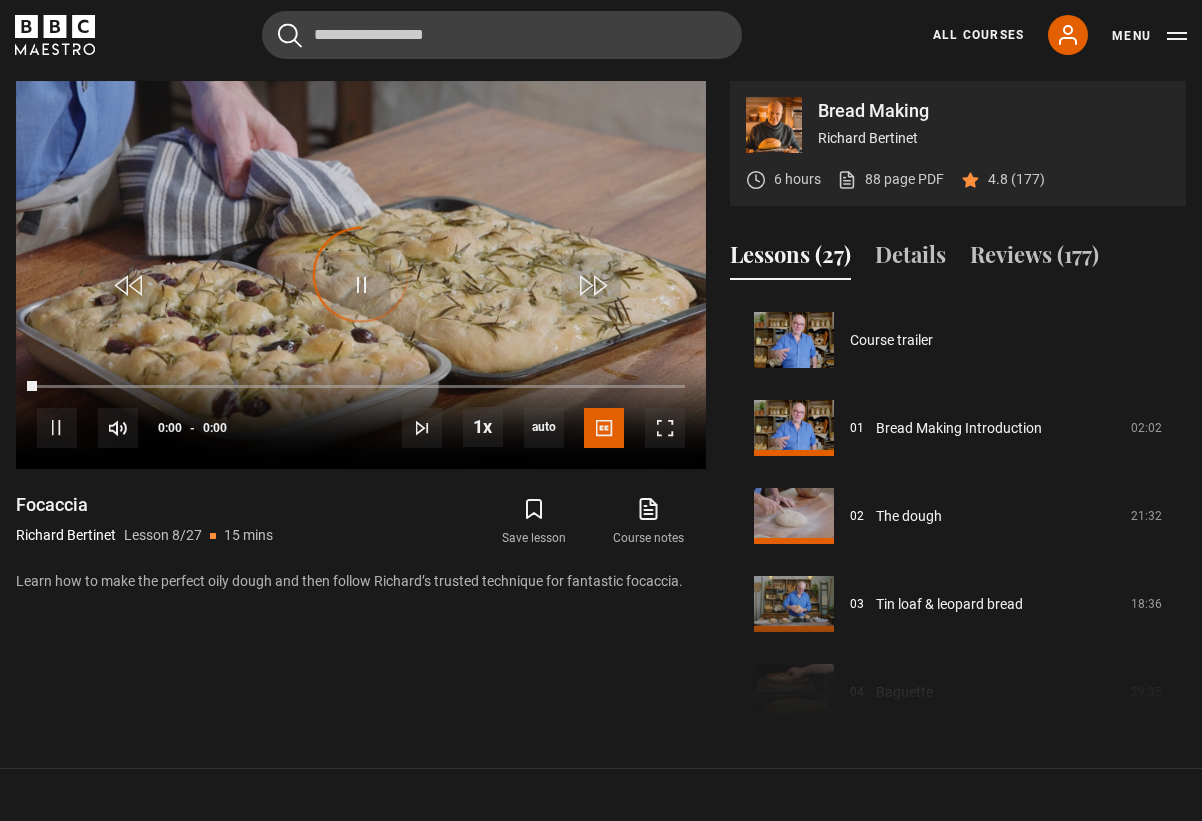 scroll, scrollTop: 0, scrollLeft: 0, axis: both 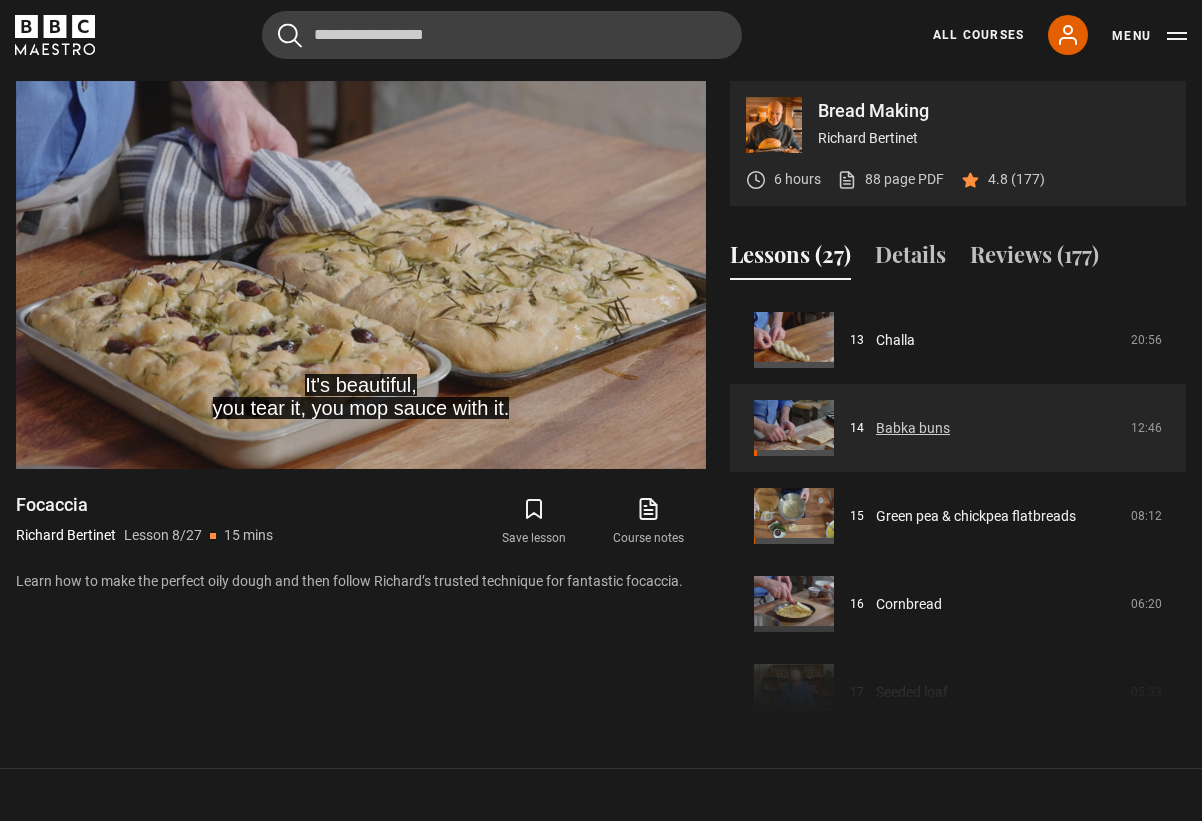 click on "Babka buns" at bounding box center [913, 428] 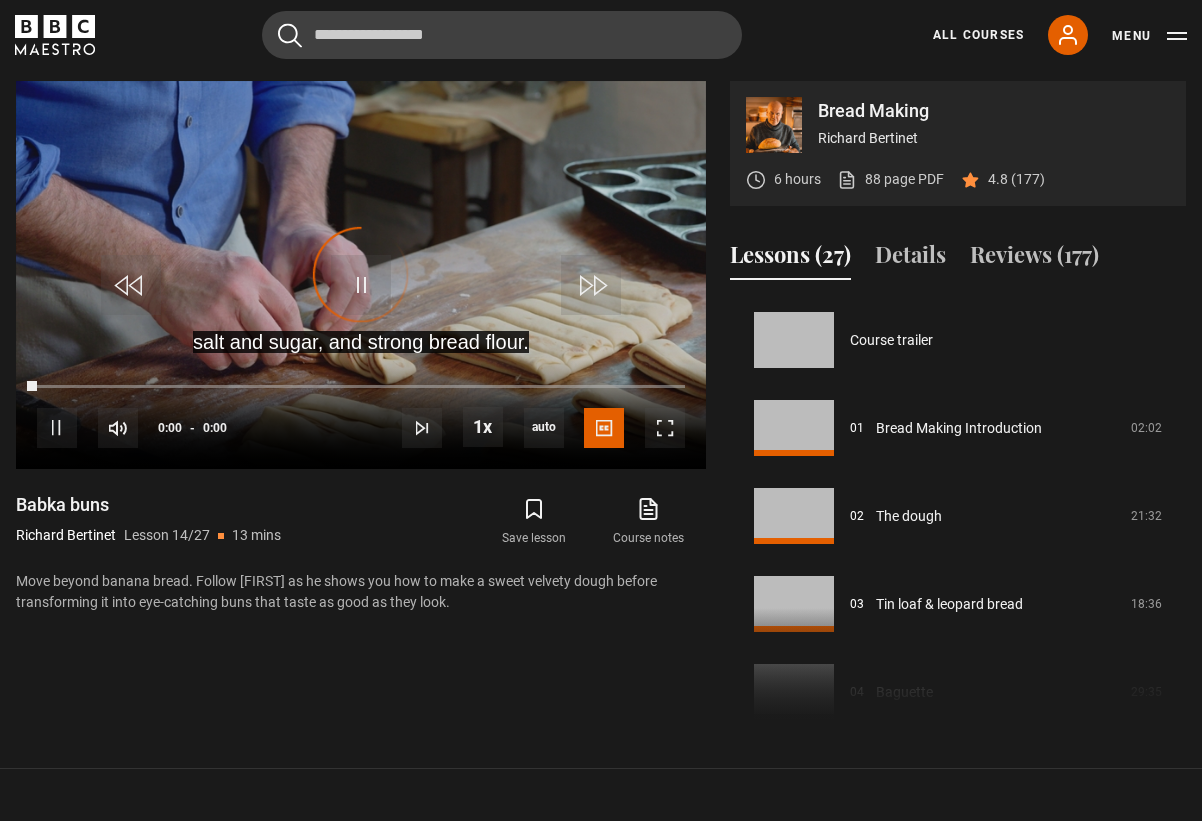 scroll, scrollTop: 884, scrollLeft: 0, axis: vertical 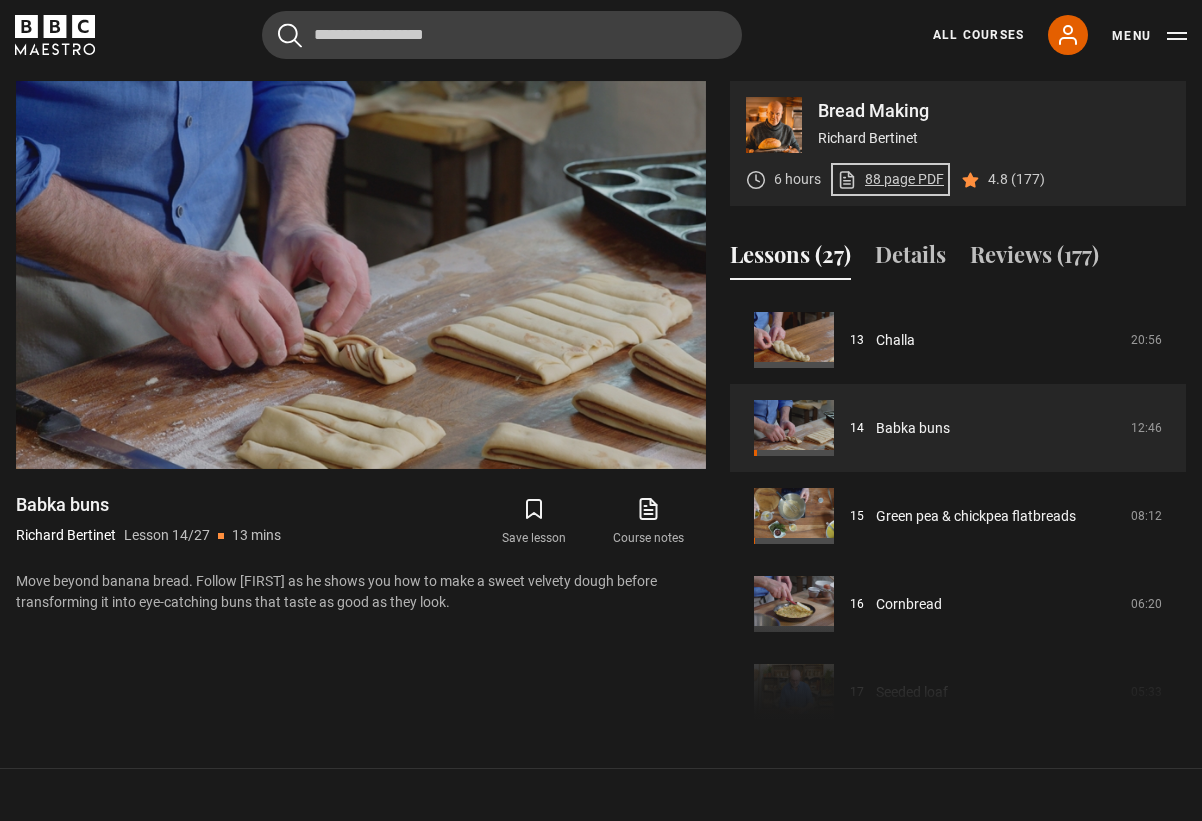 click on "88 page PDF
(opens in new tab)" at bounding box center (890, 179) 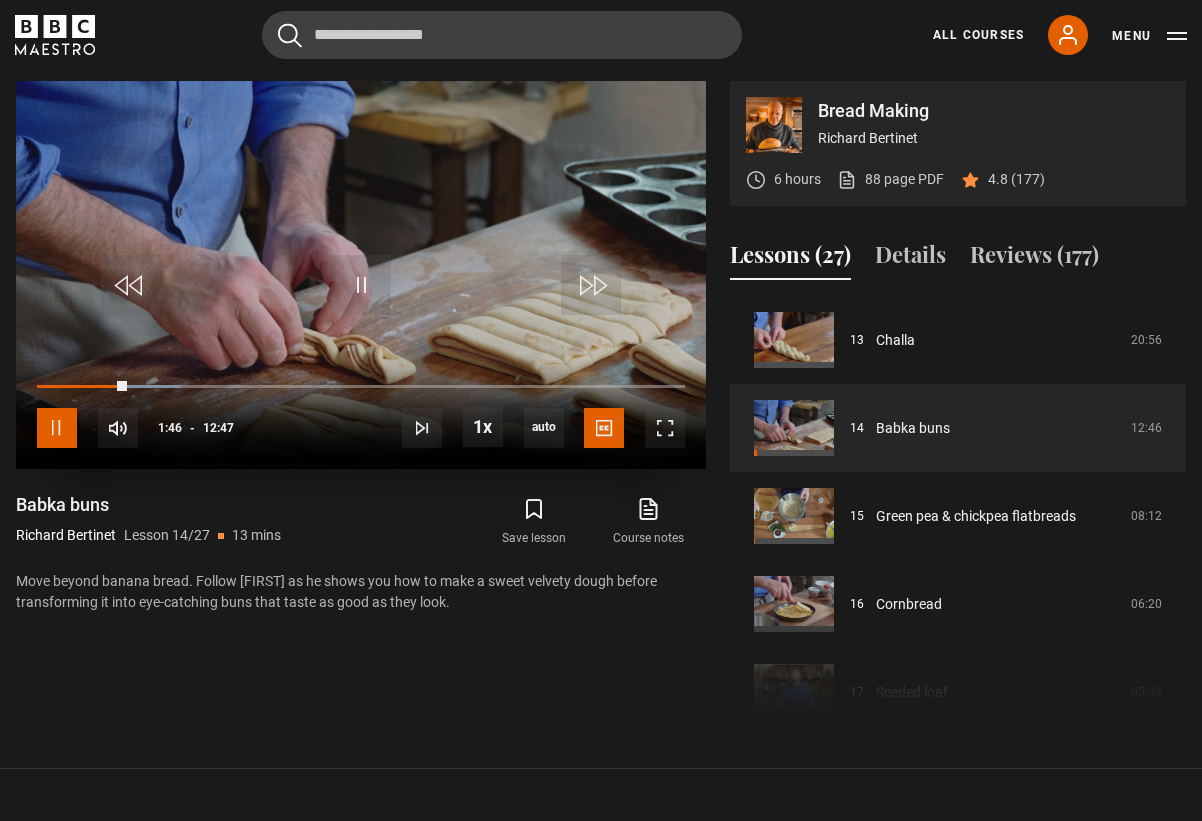 click at bounding box center [57, 428] 